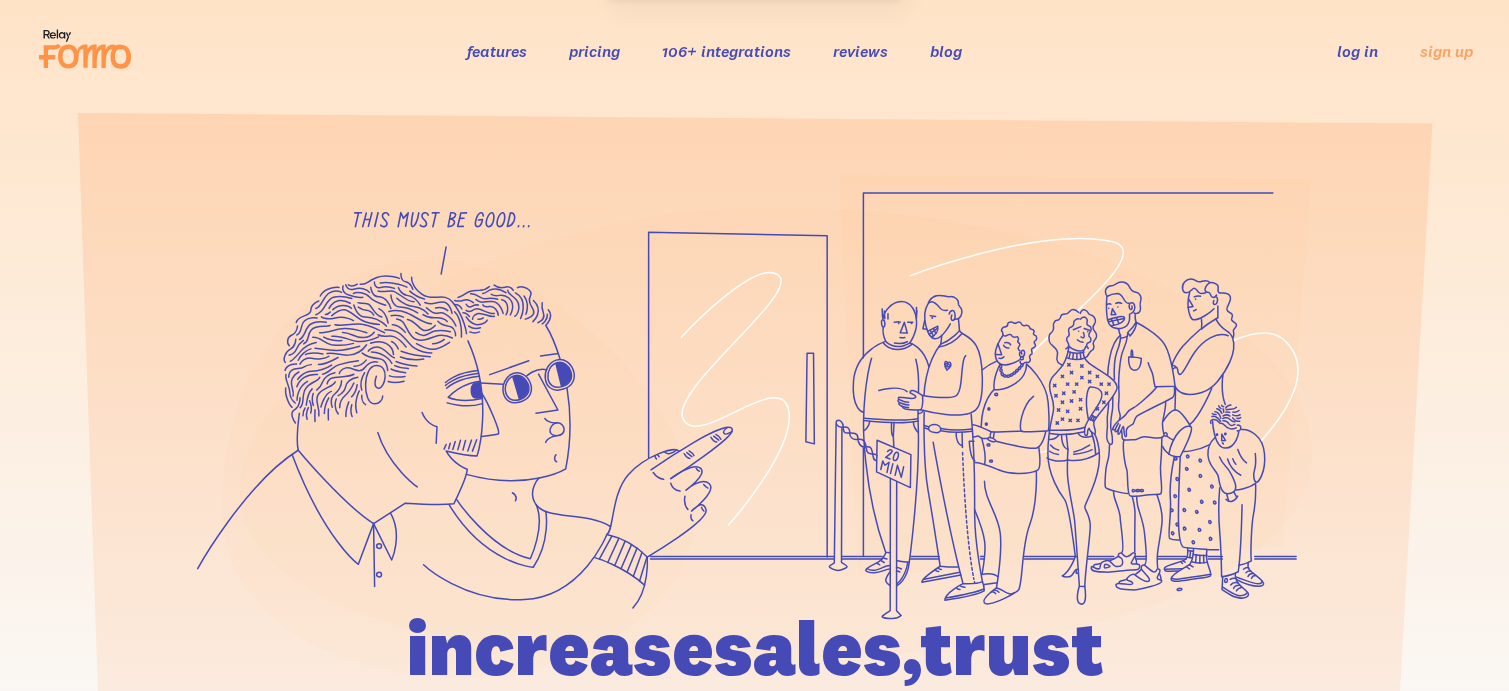 scroll, scrollTop: 0, scrollLeft: 0, axis: both 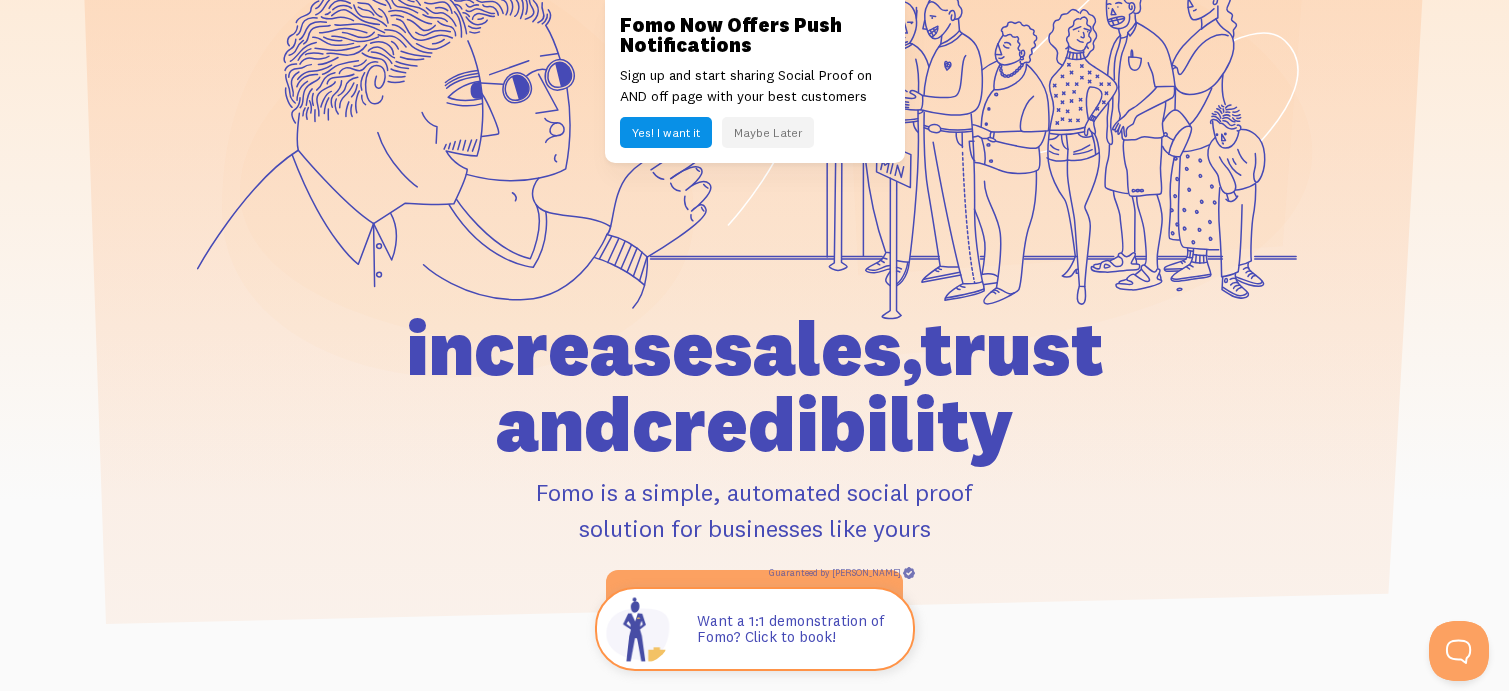 click on "Maybe Later" at bounding box center [768, 132] 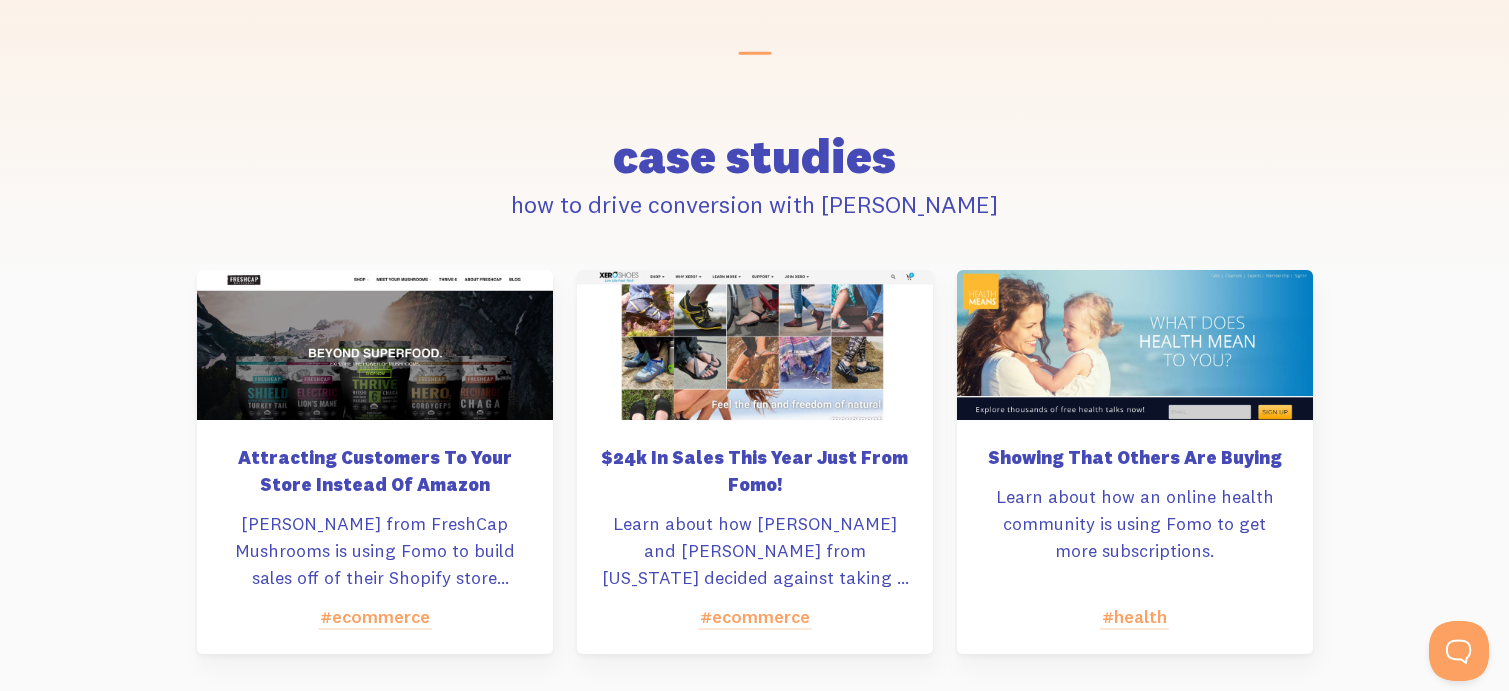 scroll, scrollTop: 9200, scrollLeft: 0, axis: vertical 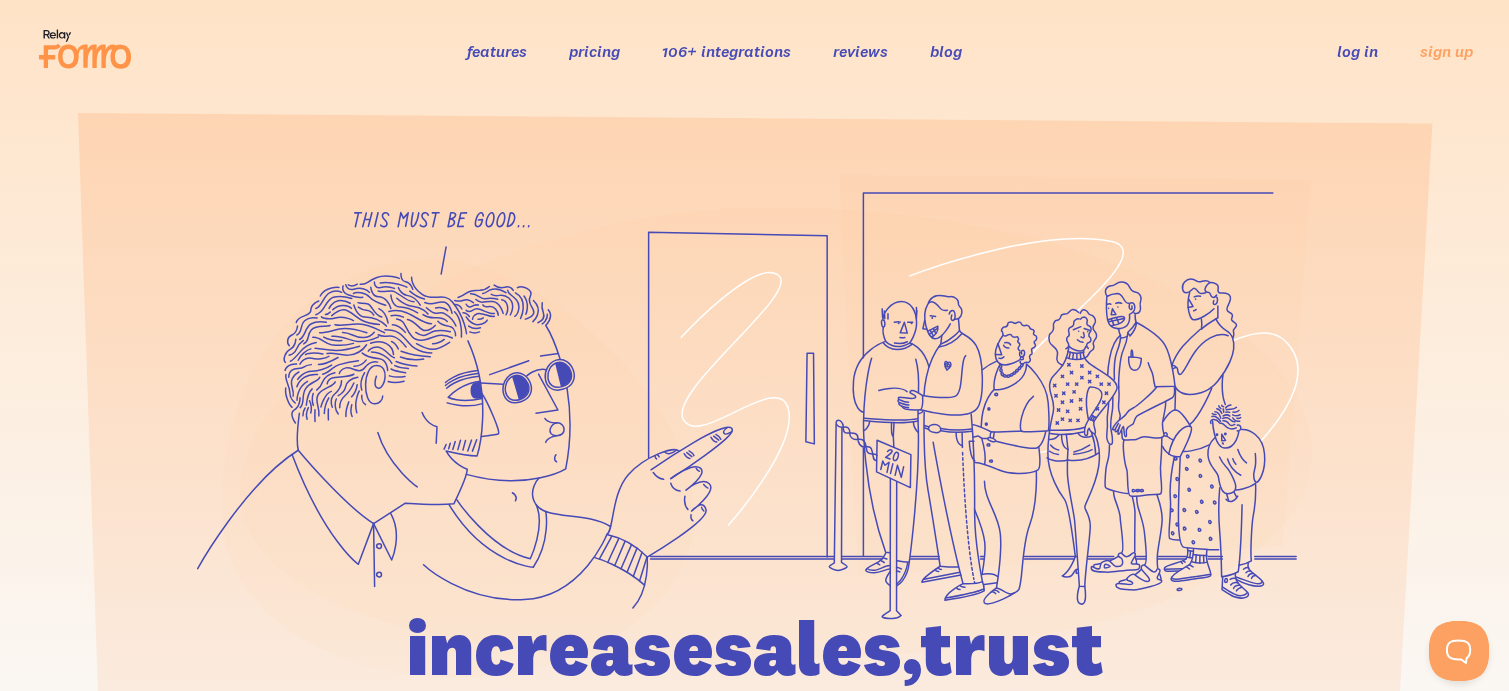click on "pricing" at bounding box center [594, 51] 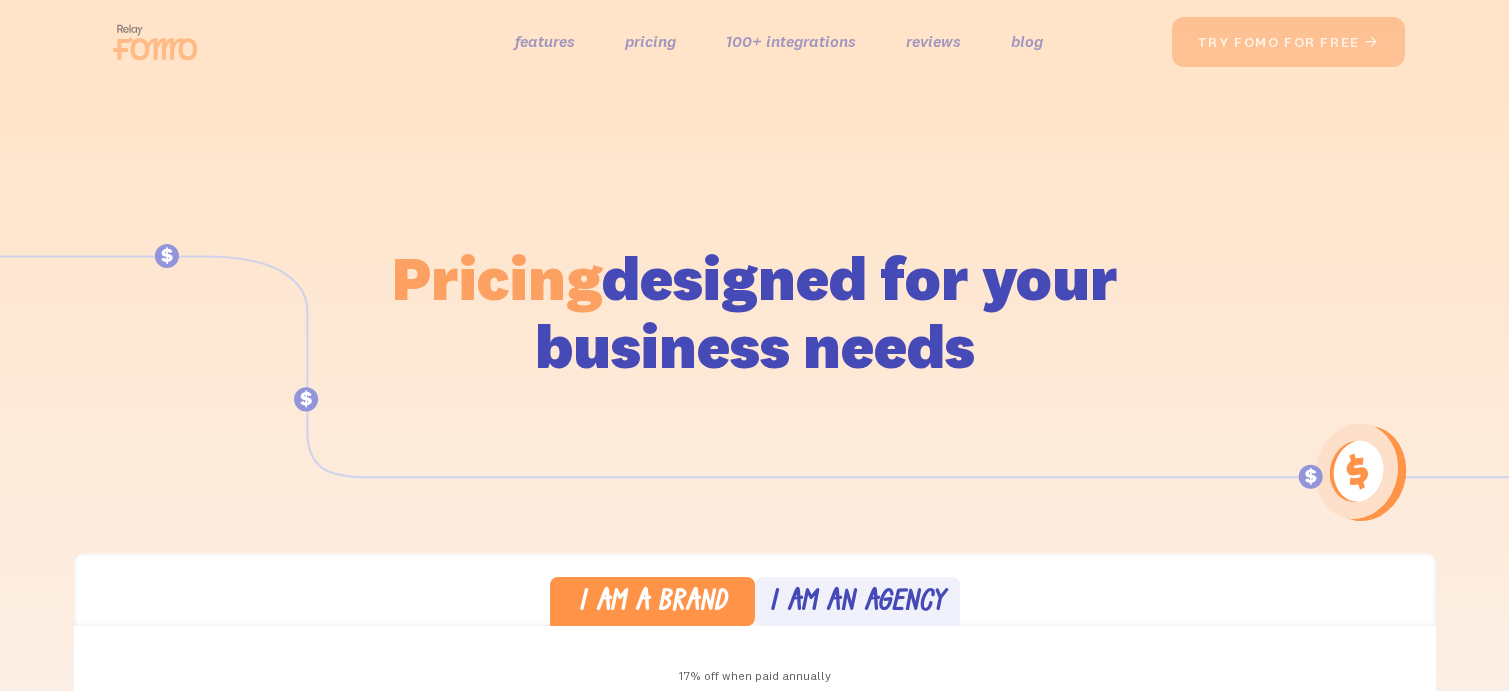 scroll, scrollTop: 0, scrollLeft: 0, axis: both 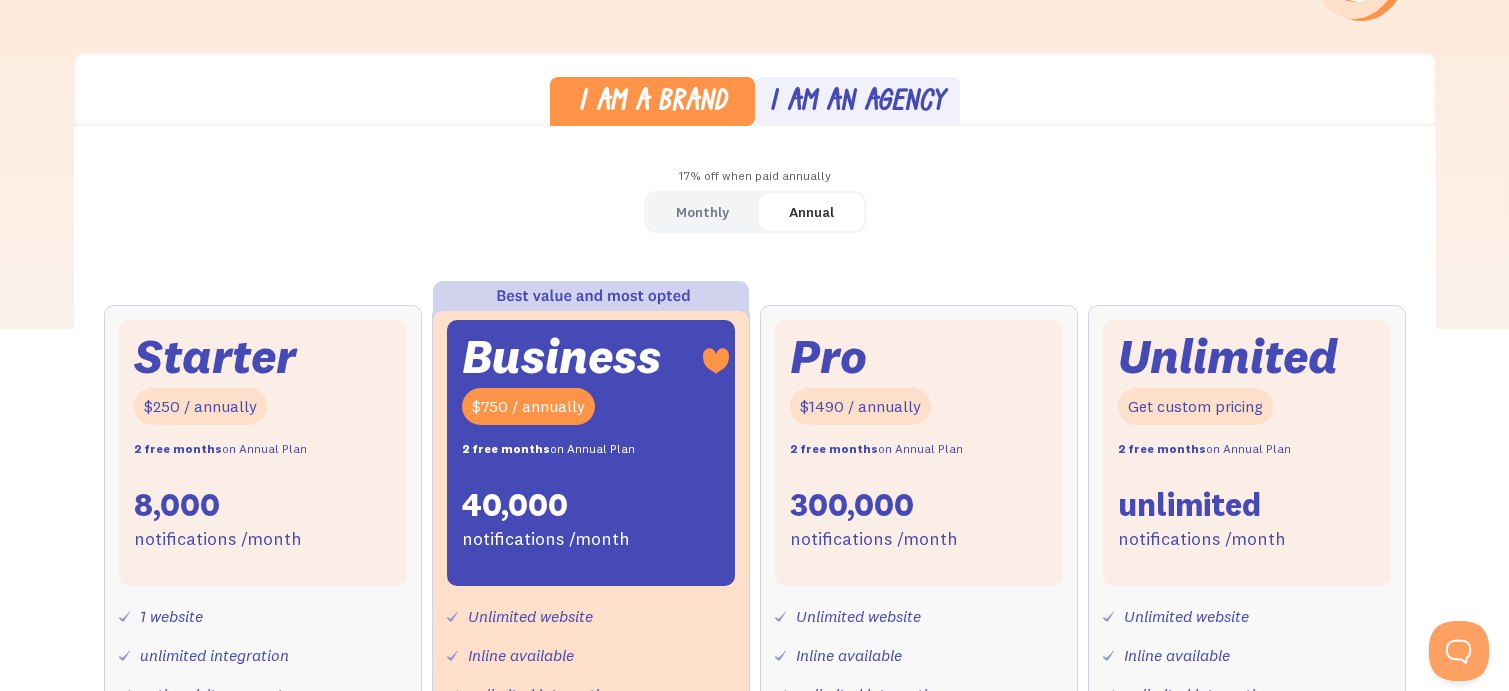 click on "Annual" at bounding box center (811, 212) 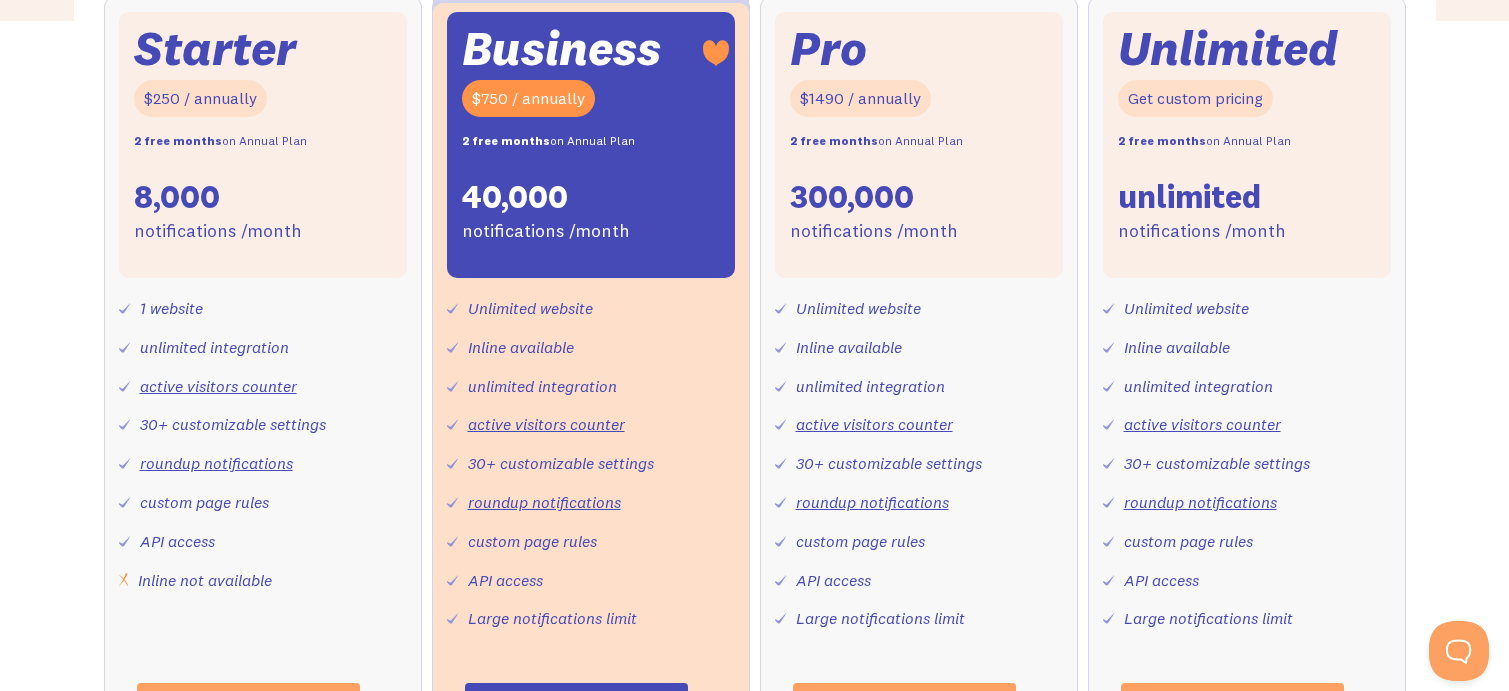 scroll, scrollTop: 800, scrollLeft: 0, axis: vertical 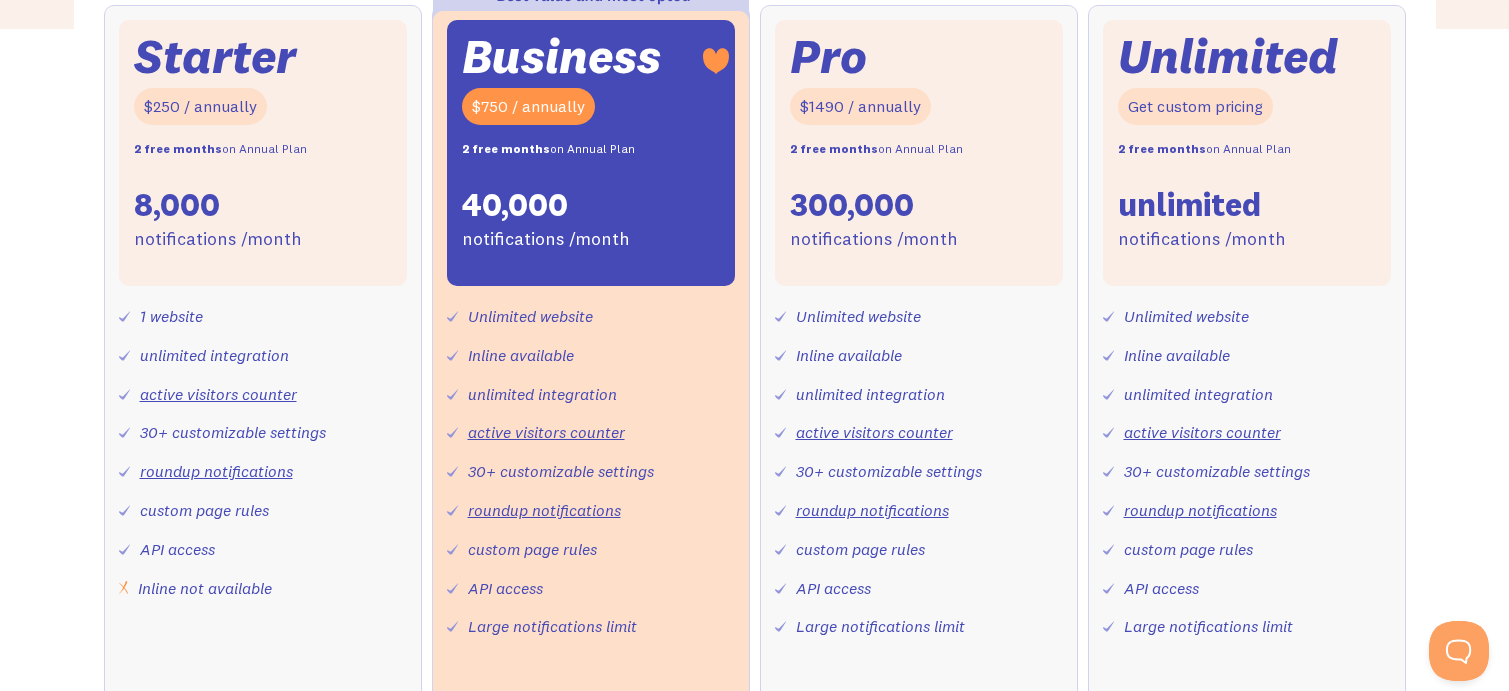 click on "active visitors counter" at bounding box center (874, 432) 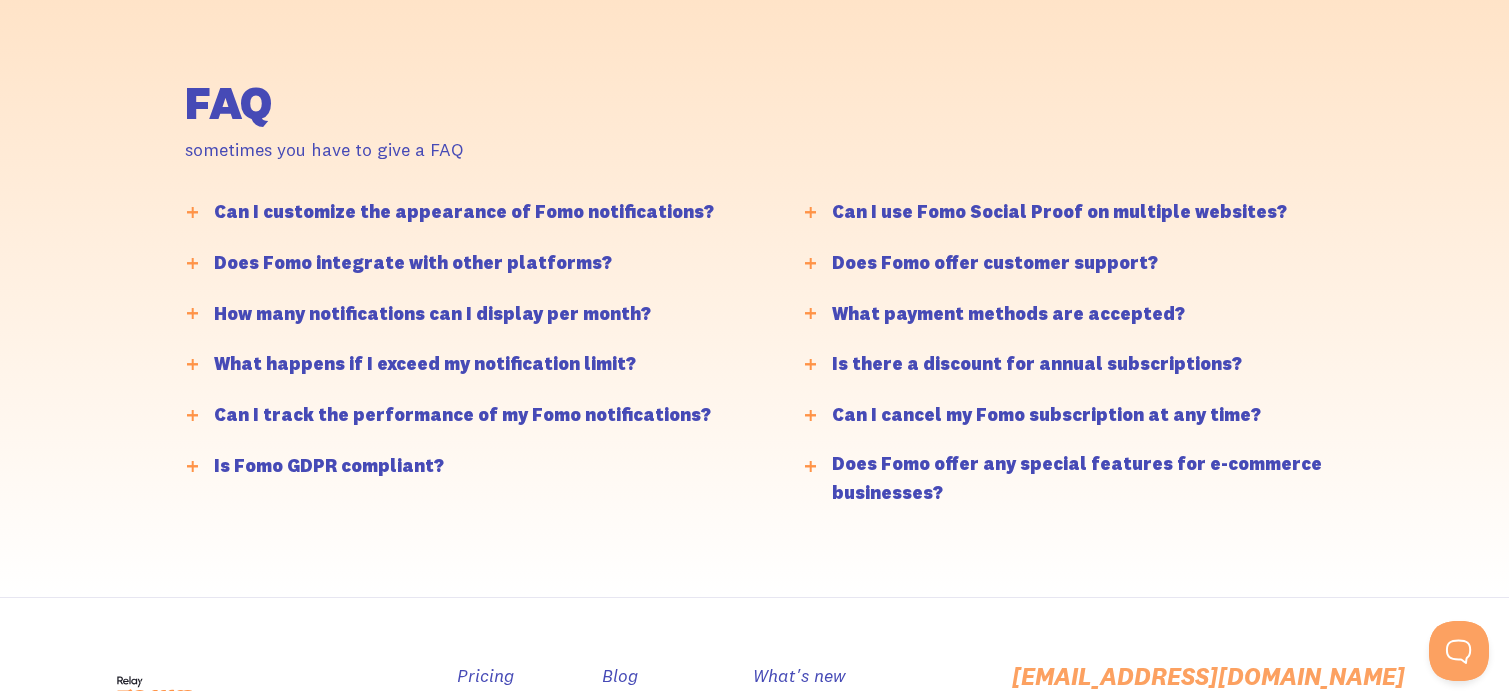 scroll, scrollTop: 4800, scrollLeft: 0, axis: vertical 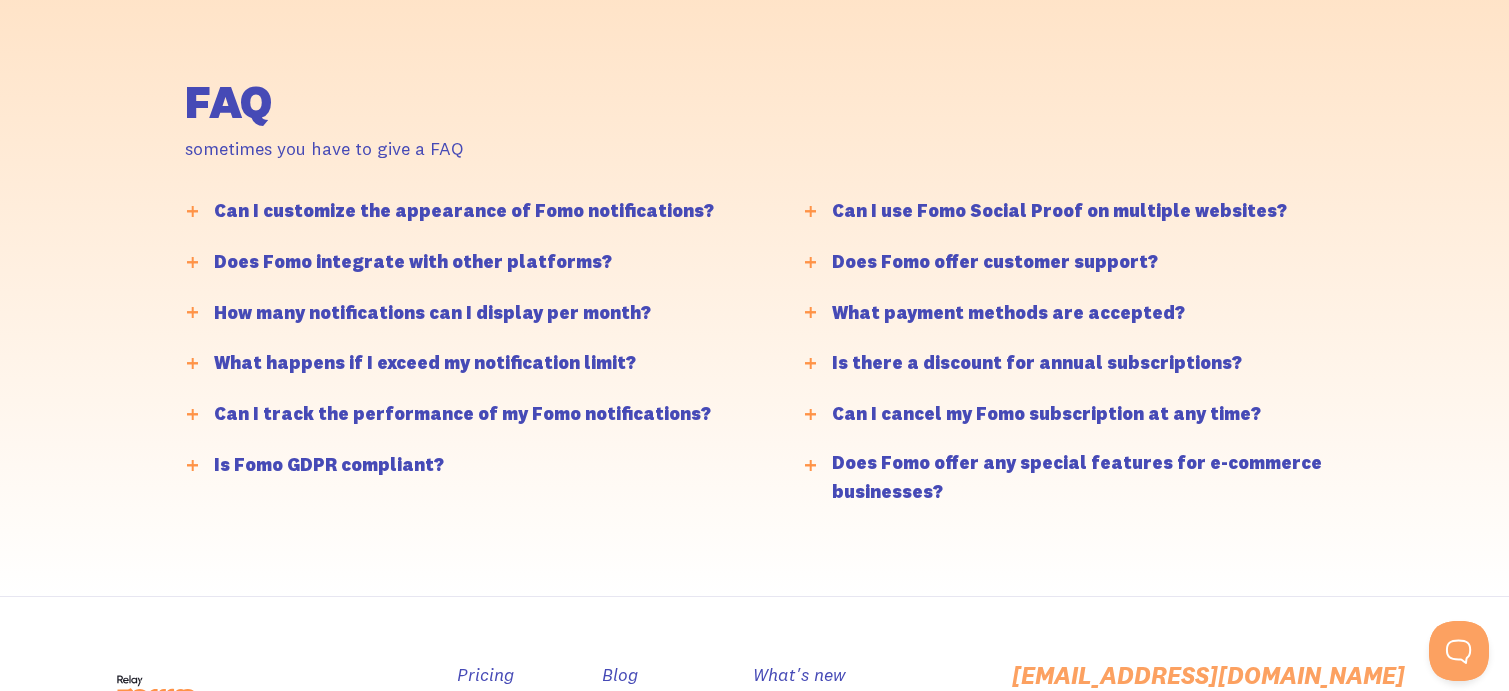 click on "Can I customize the appearance of Fomo notifications?" at bounding box center (464, 211) 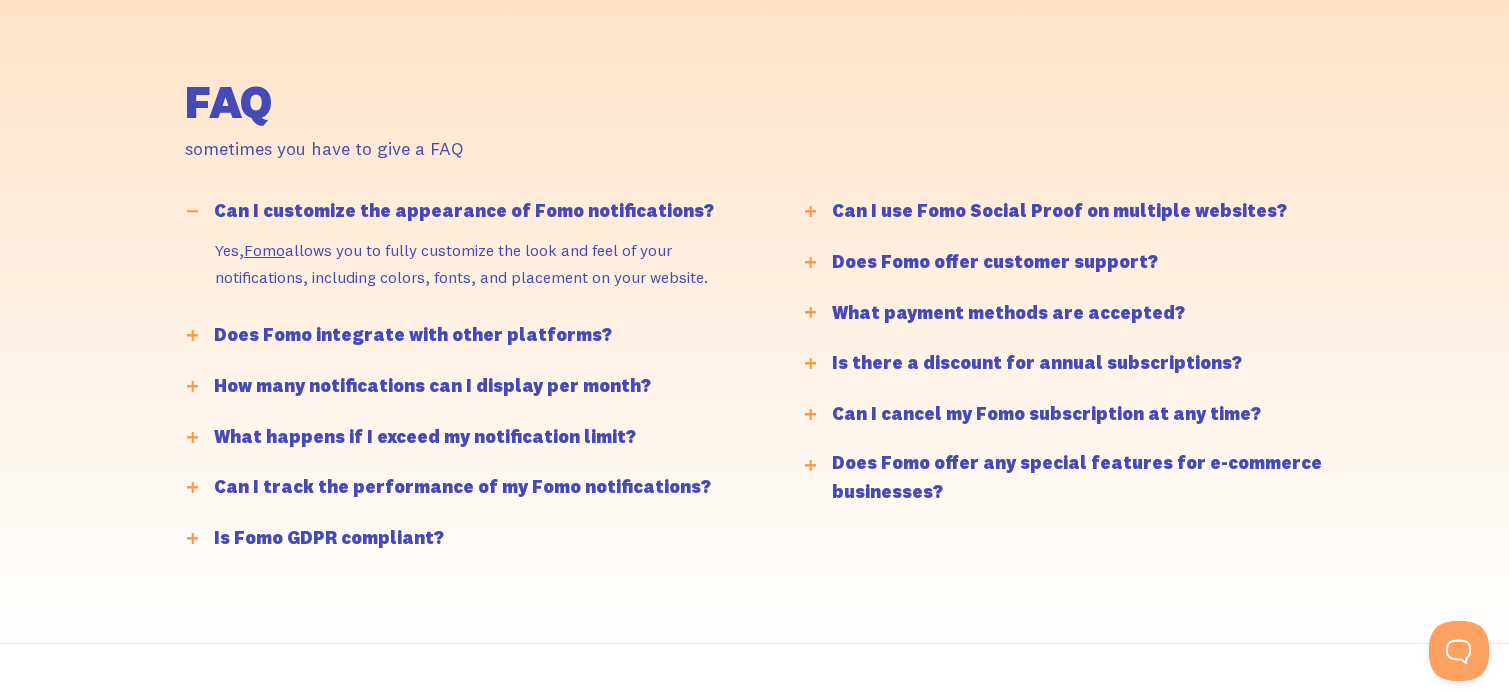 click on "Does Fomo integrate with other platforms?" at bounding box center (413, 335) 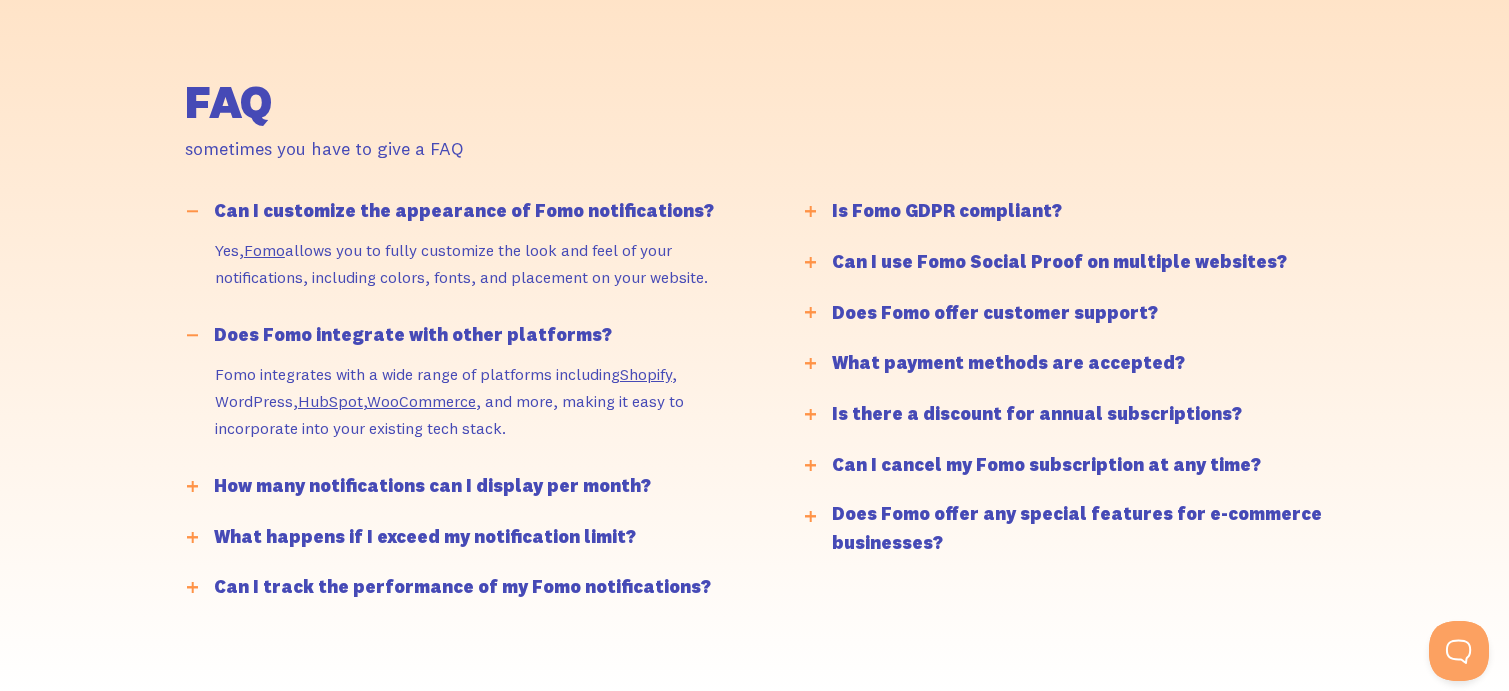click on "How many notifications can I display per month?" at bounding box center (432, 486) 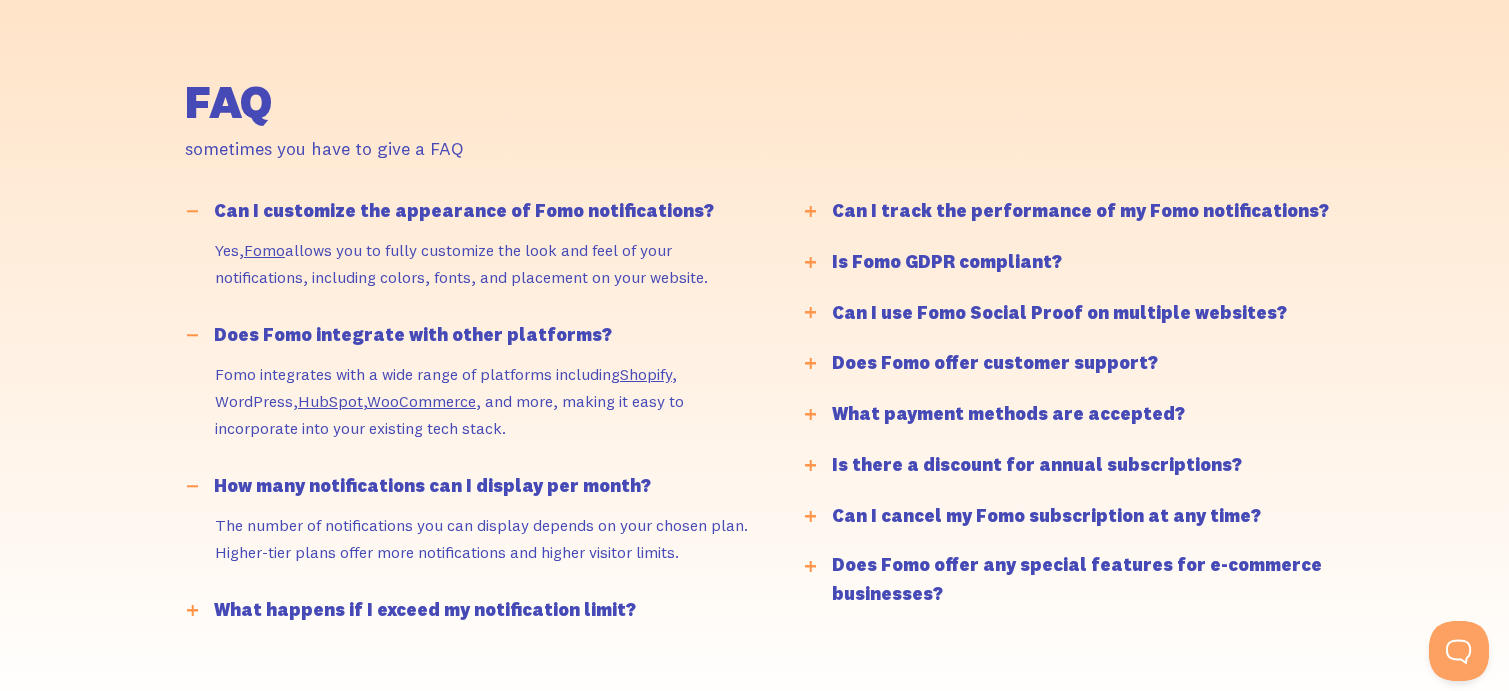 scroll, scrollTop: 5000, scrollLeft: 0, axis: vertical 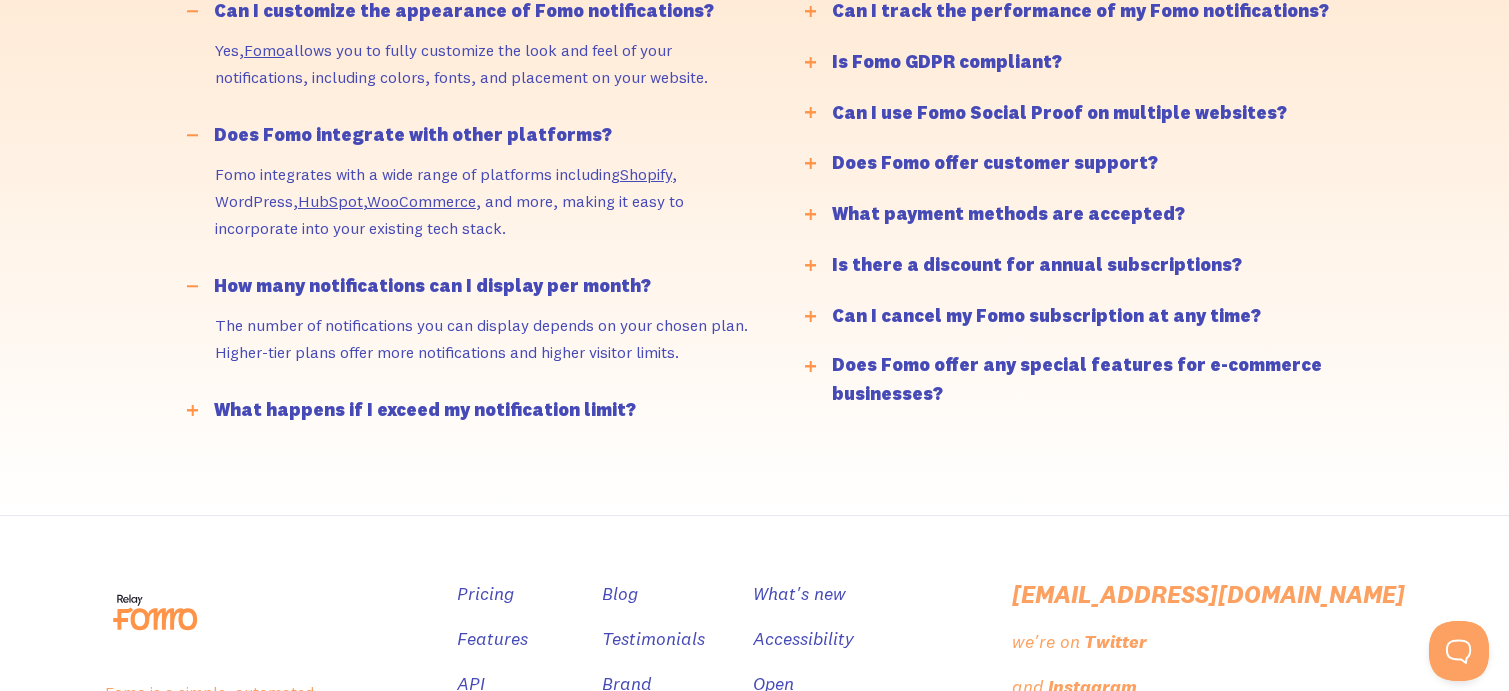click on "What happens if I exceed my notification limit?" at bounding box center (425, 410) 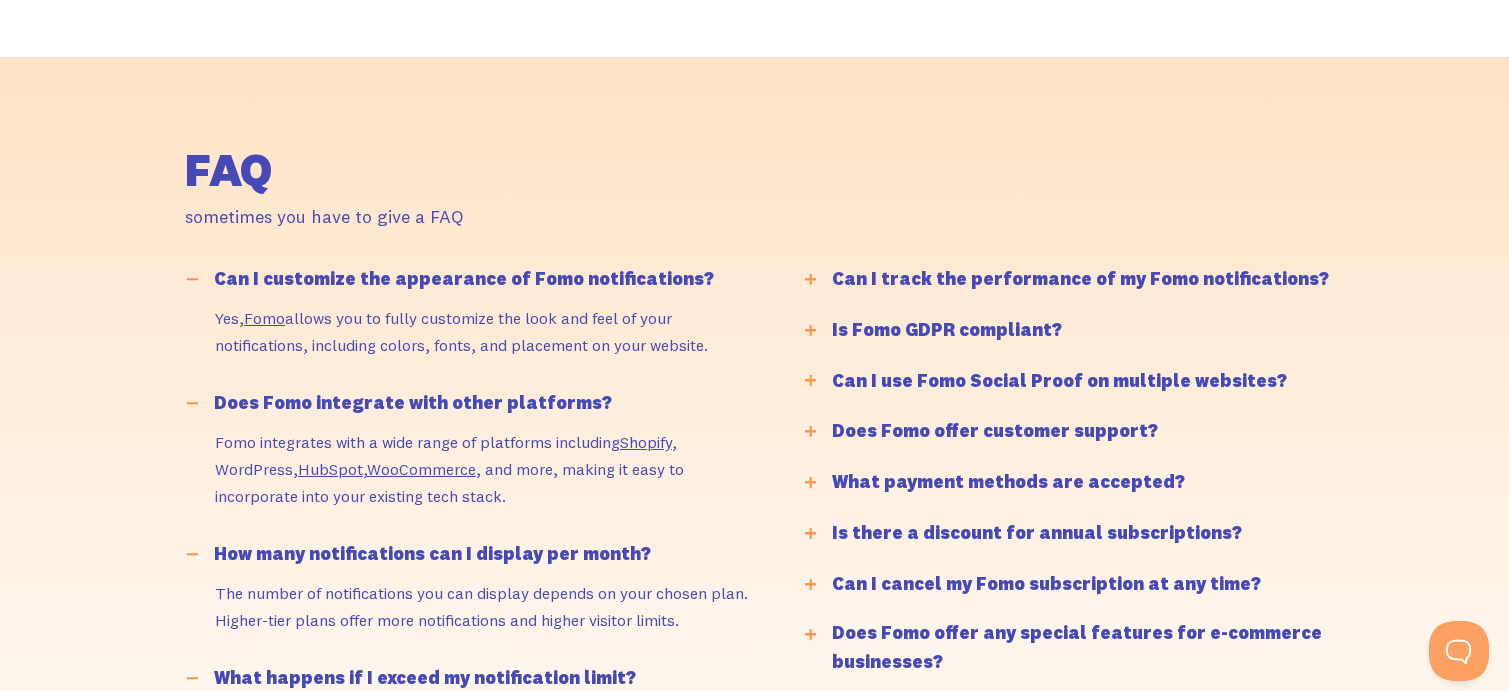 scroll, scrollTop: 4800, scrollLeft: 0, axis: vertical 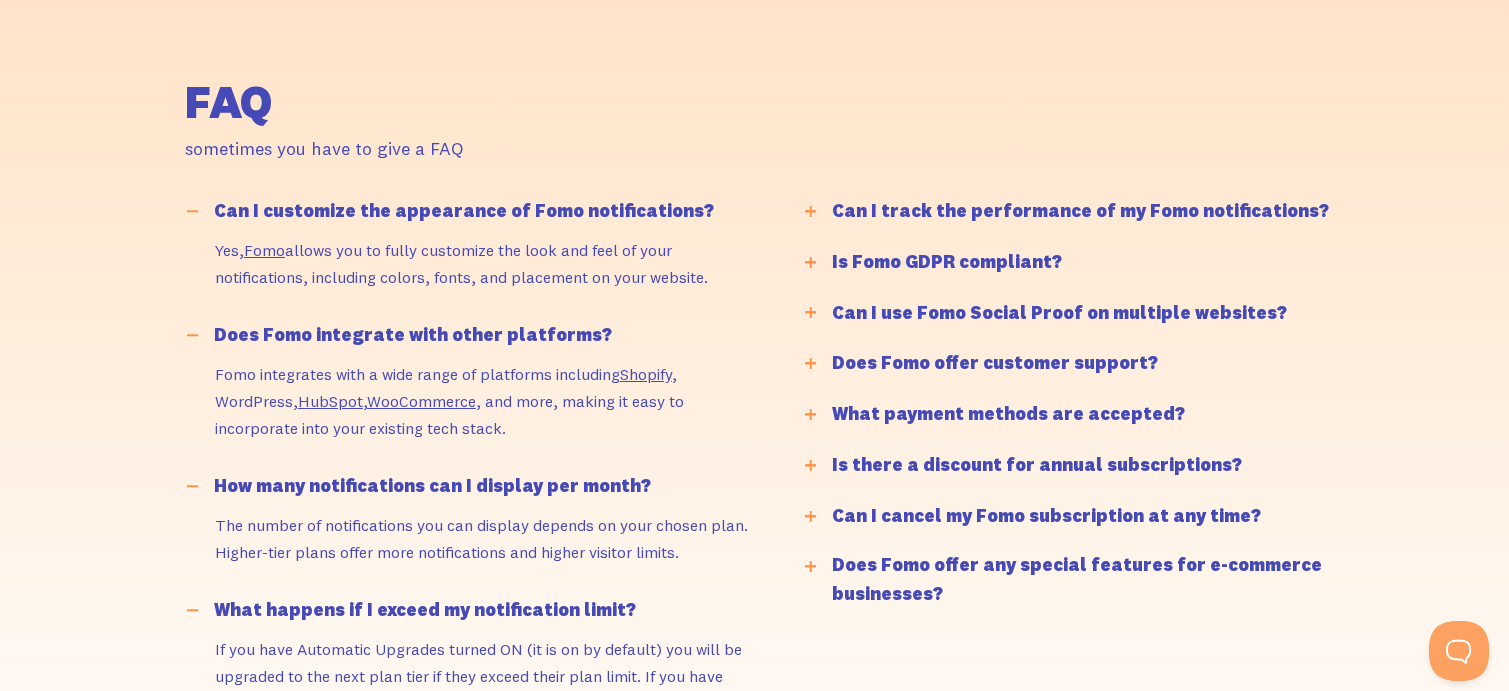 click on "Can I track the performance of my Fomo notifications?" at bounding box center [1080, 211] 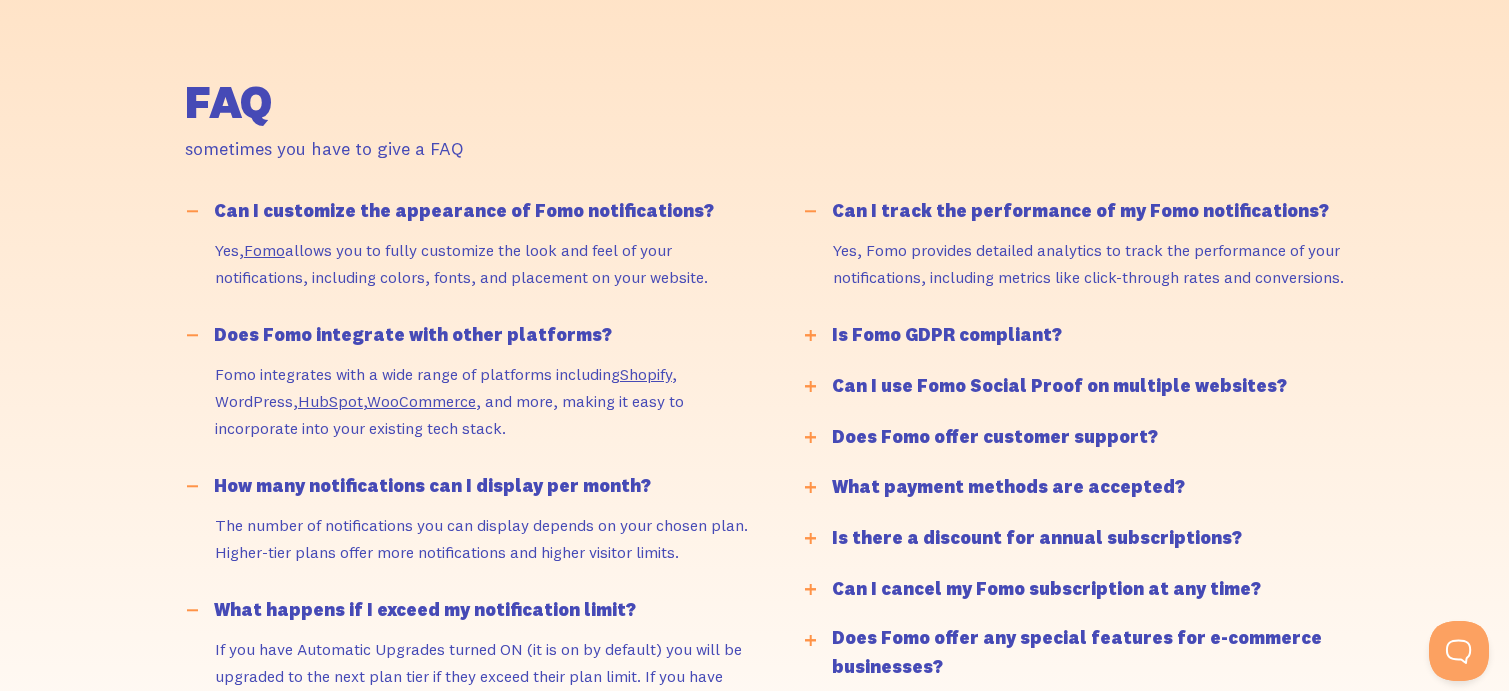click on "Is Fomo GDPR compliant?" at bounding box center (947, 335) 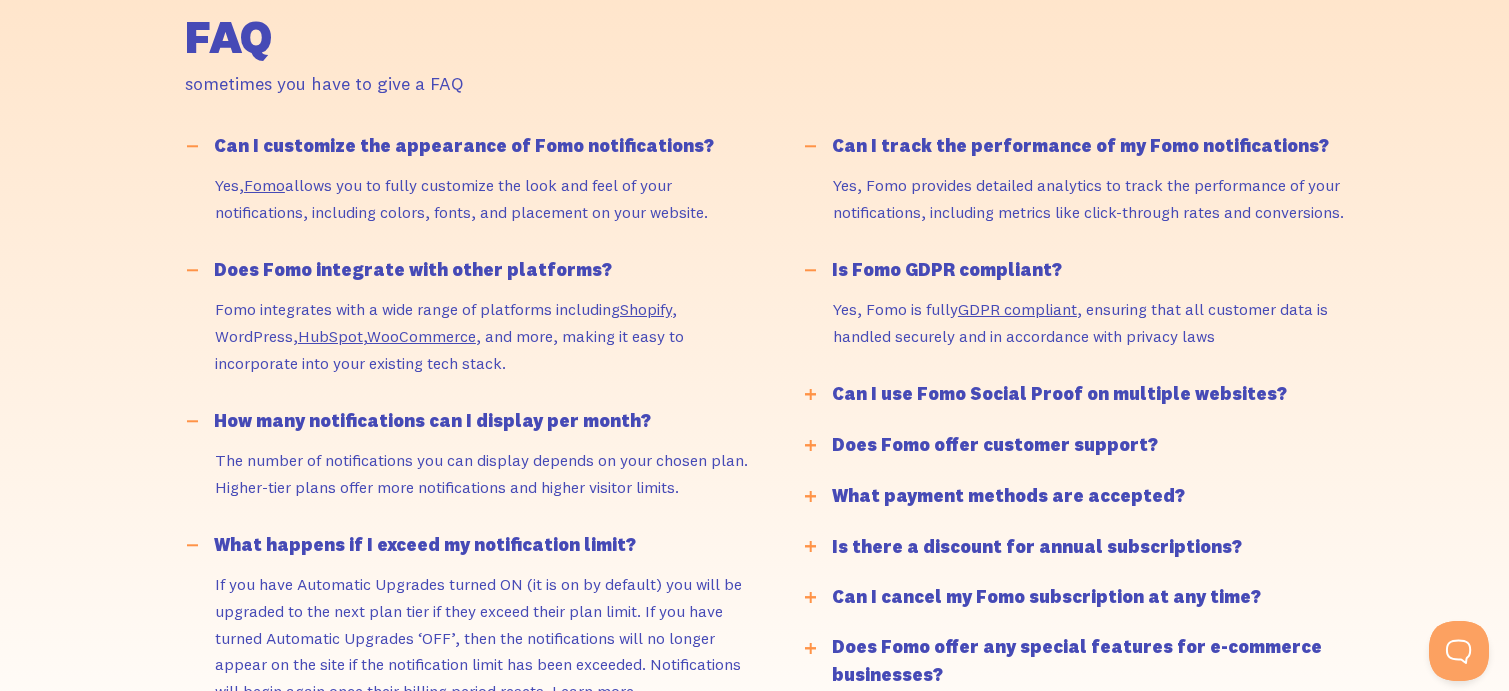 scroll, scrollTop: 4900, scrollLeft: 0, axis: vertical 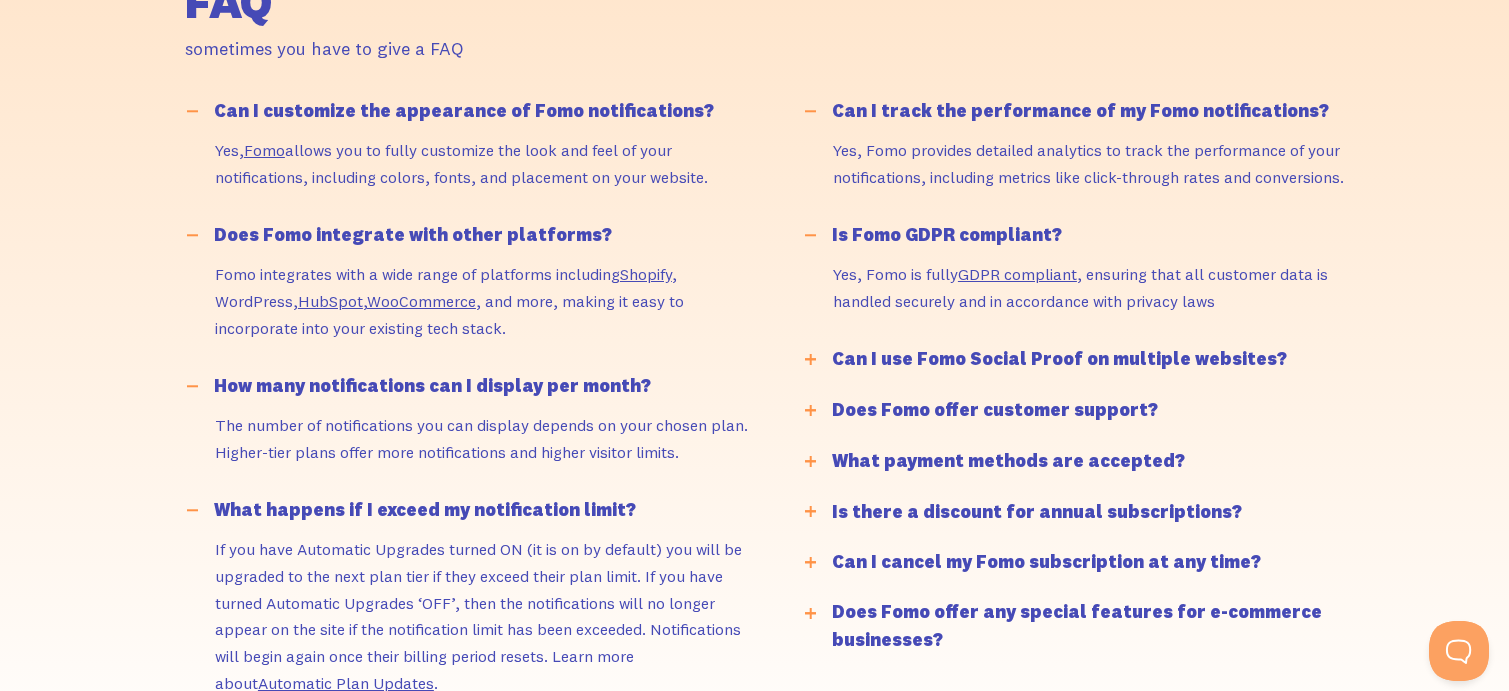 click on "Can I use Fomo Social Proof on multiple websites?" at bounding box center (1059, 359) 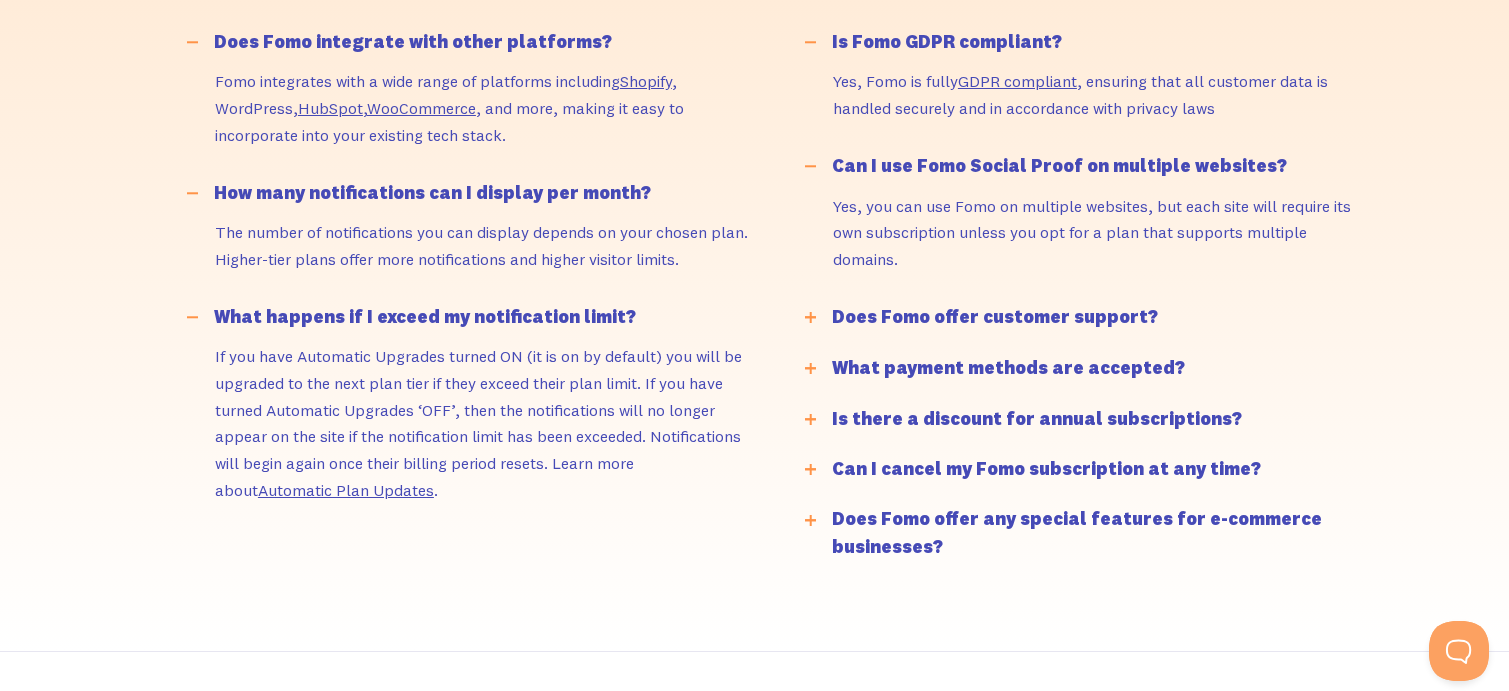 scroll, scrollTop: 5100, scrollLeft: 0, axis: vertical 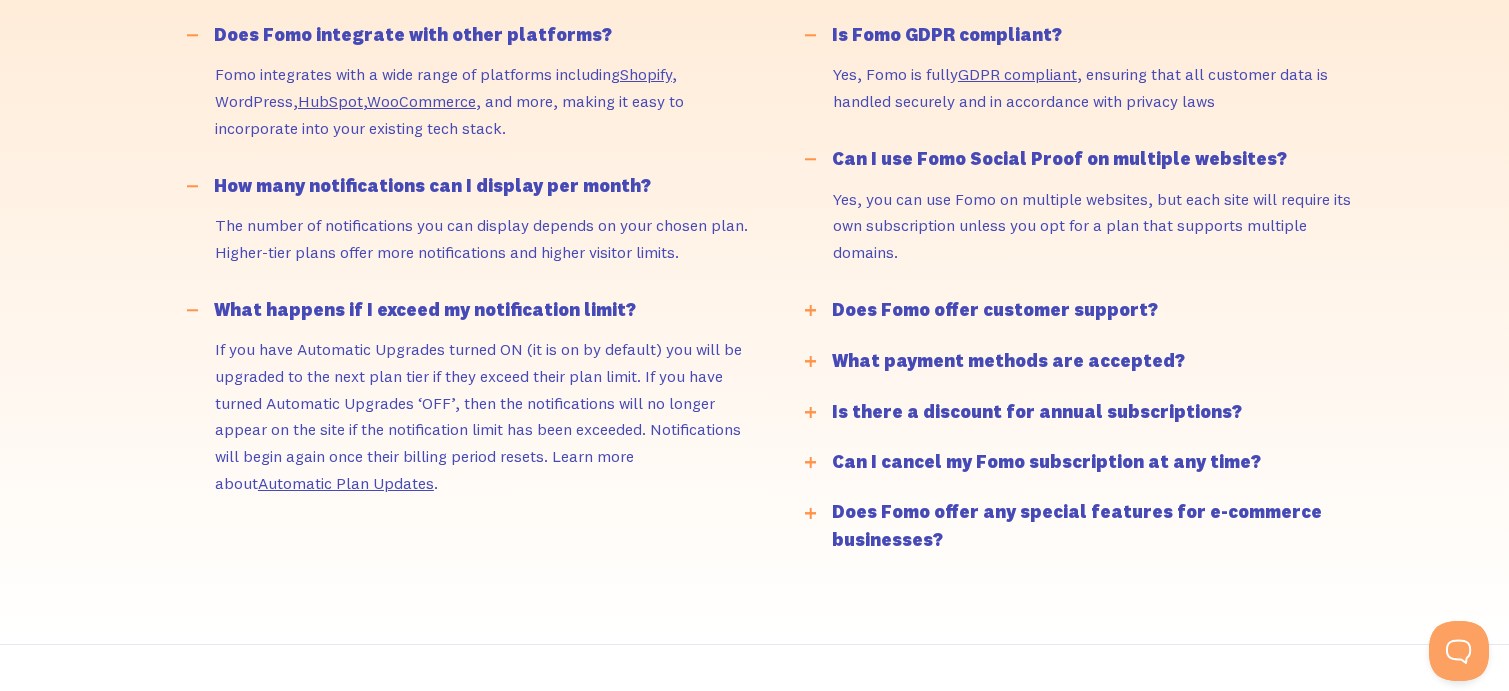 click on "Does Fomo offer customer support?" at bounding box center (995, 310) 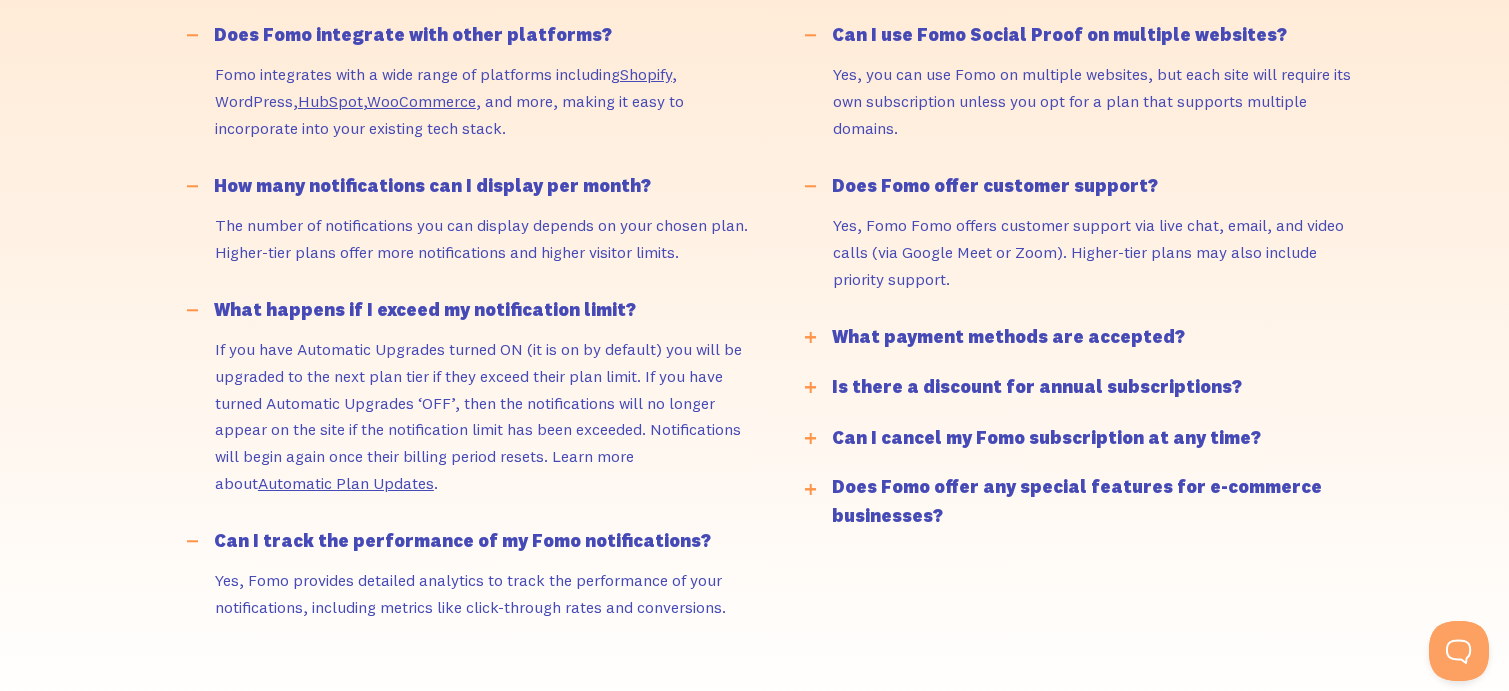 click on "What payment methods are accepted?" at bounding box center (1008, 337) 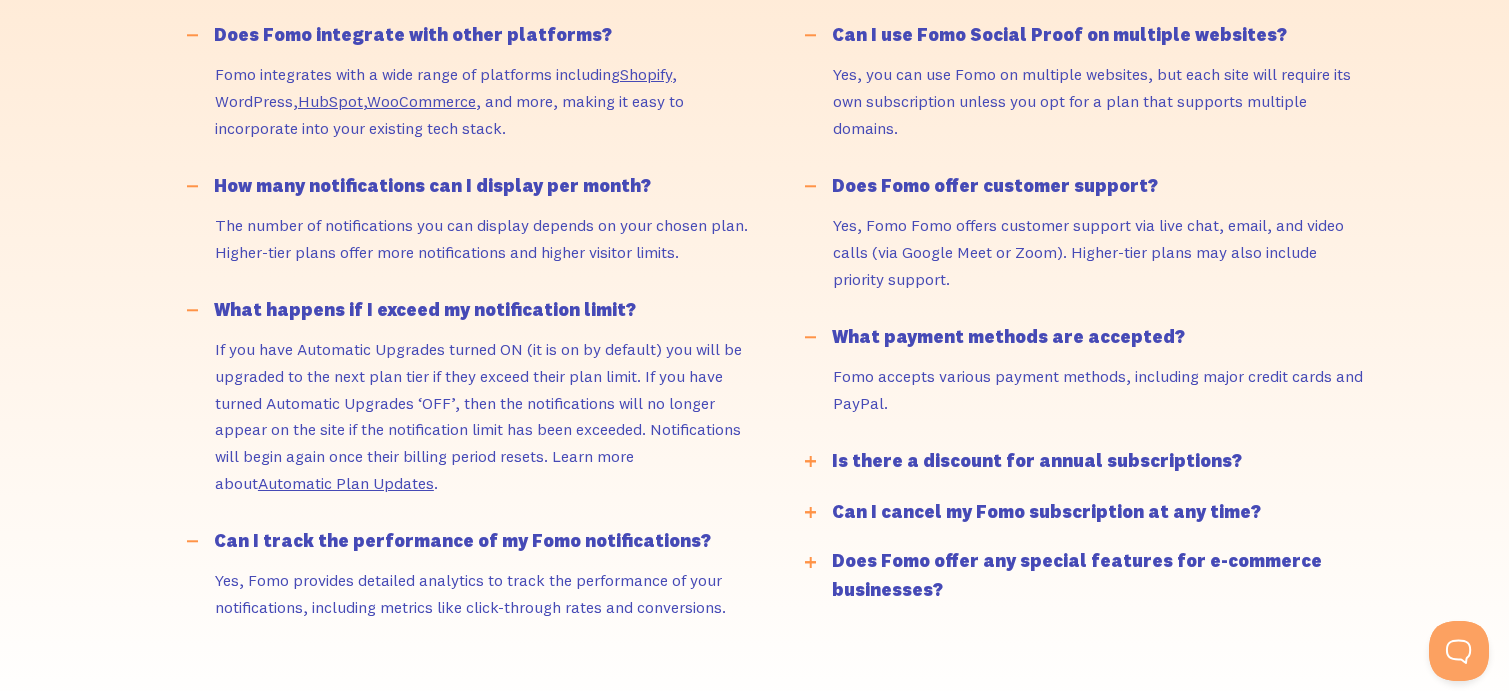 click on "Is there a discount for annual subscriptions?" at bounding box center (1037, 461) 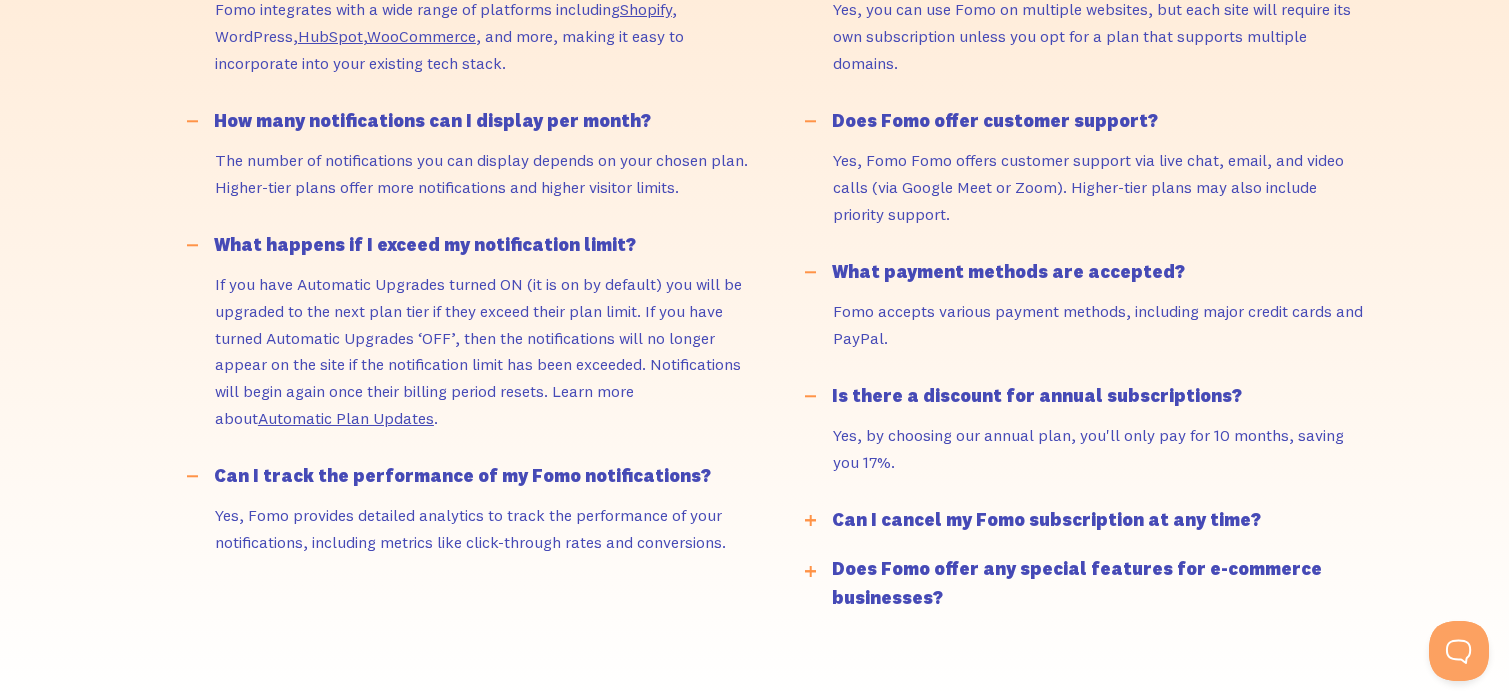 scroll, scrollTop: 5200, scrollLeft: 0, axis: vertical 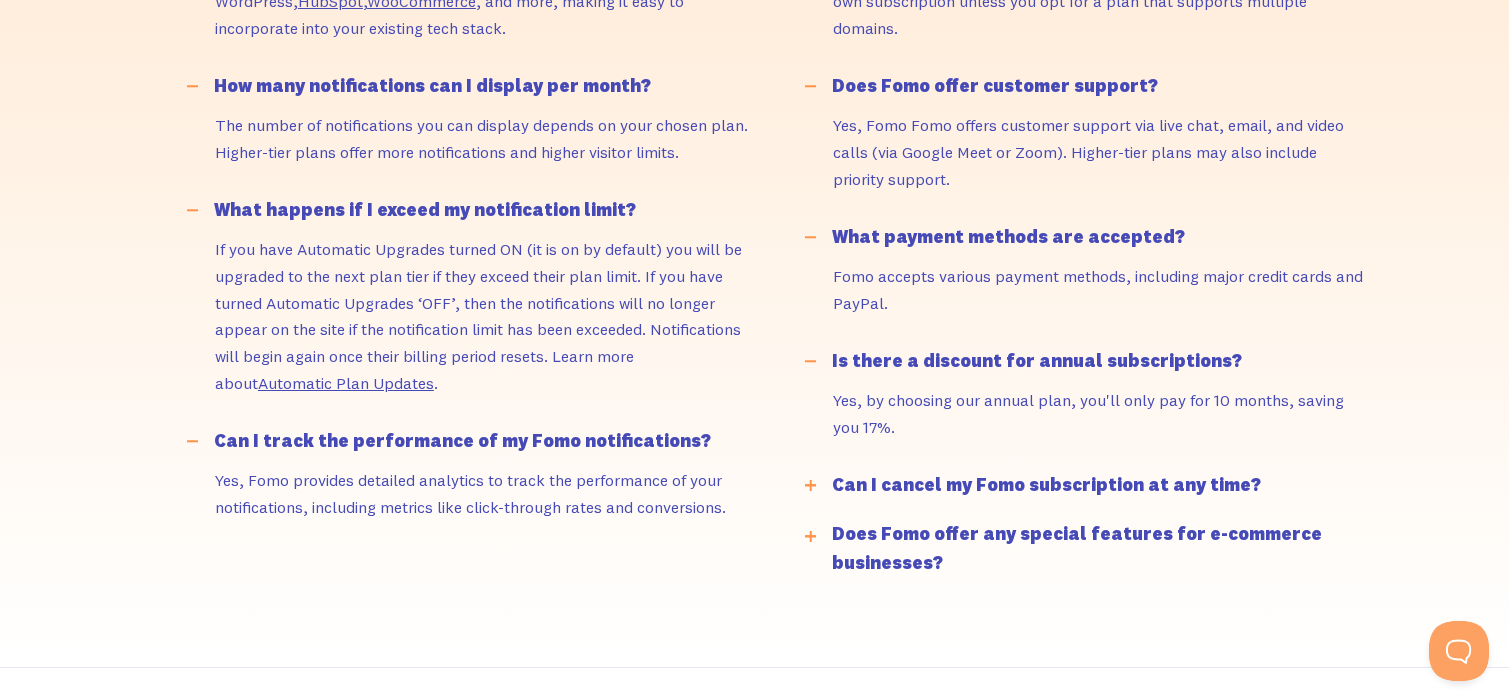 click on "Can I cancel my Fomo subscription at any time?" at bounding box center [1046, 485] 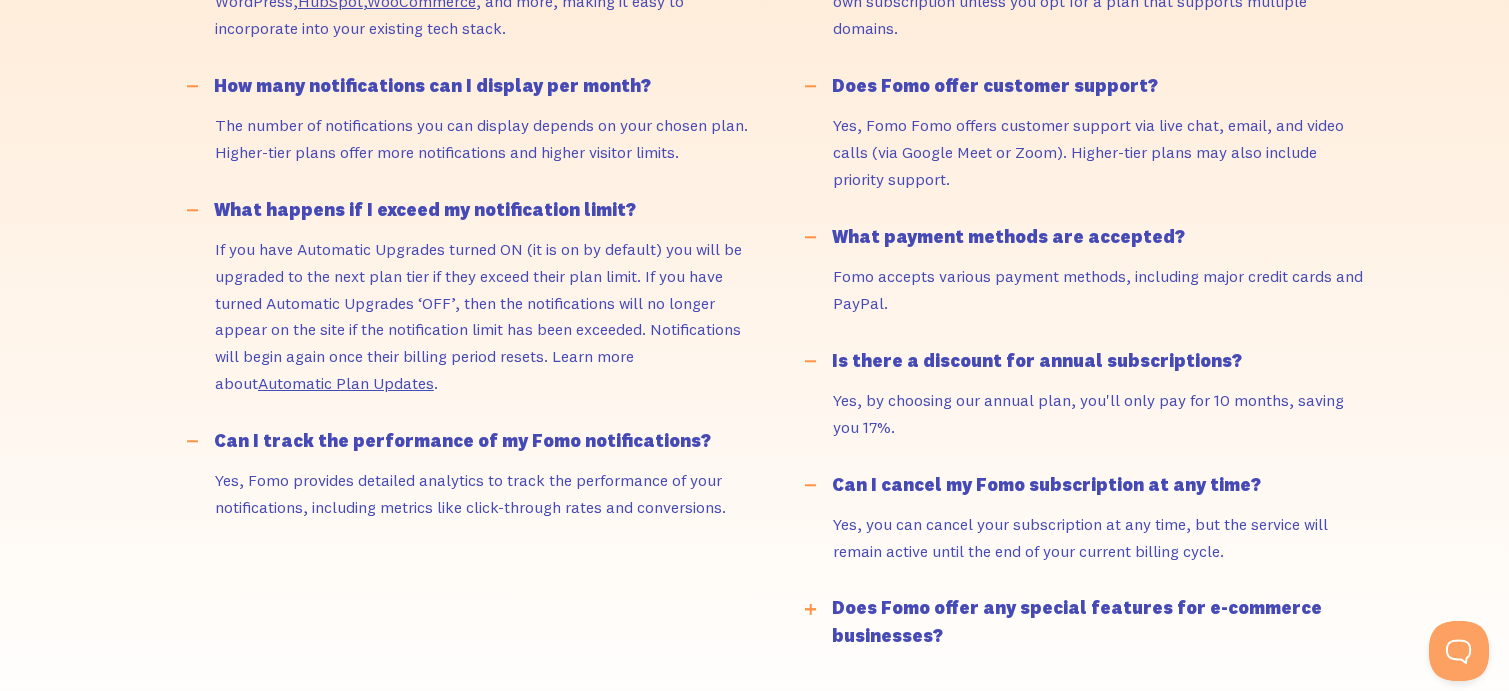 scroll, scrollTop: 5300, scrollLeft: 0, axis: vertical 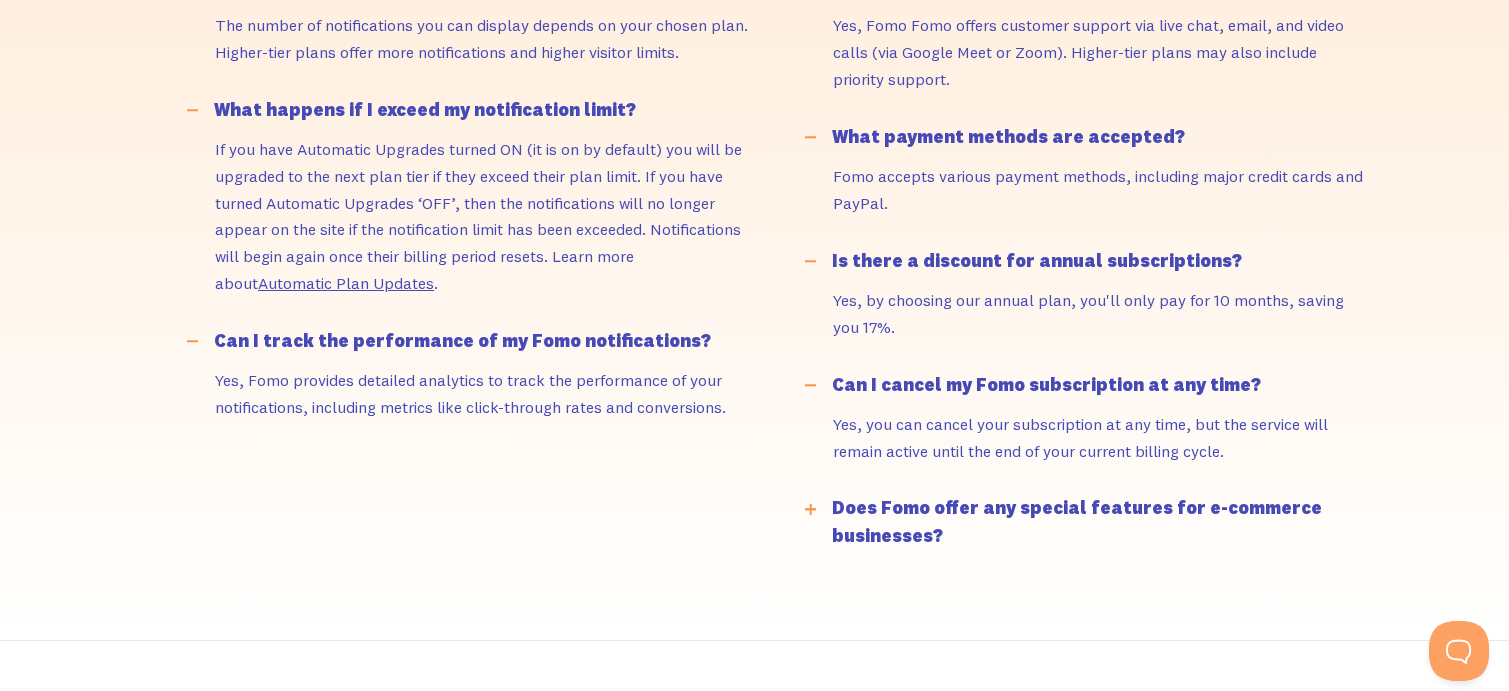 click on "Does Fomo offer any special features for e-commerce businesses?" at bounding box center (1106, 523) 